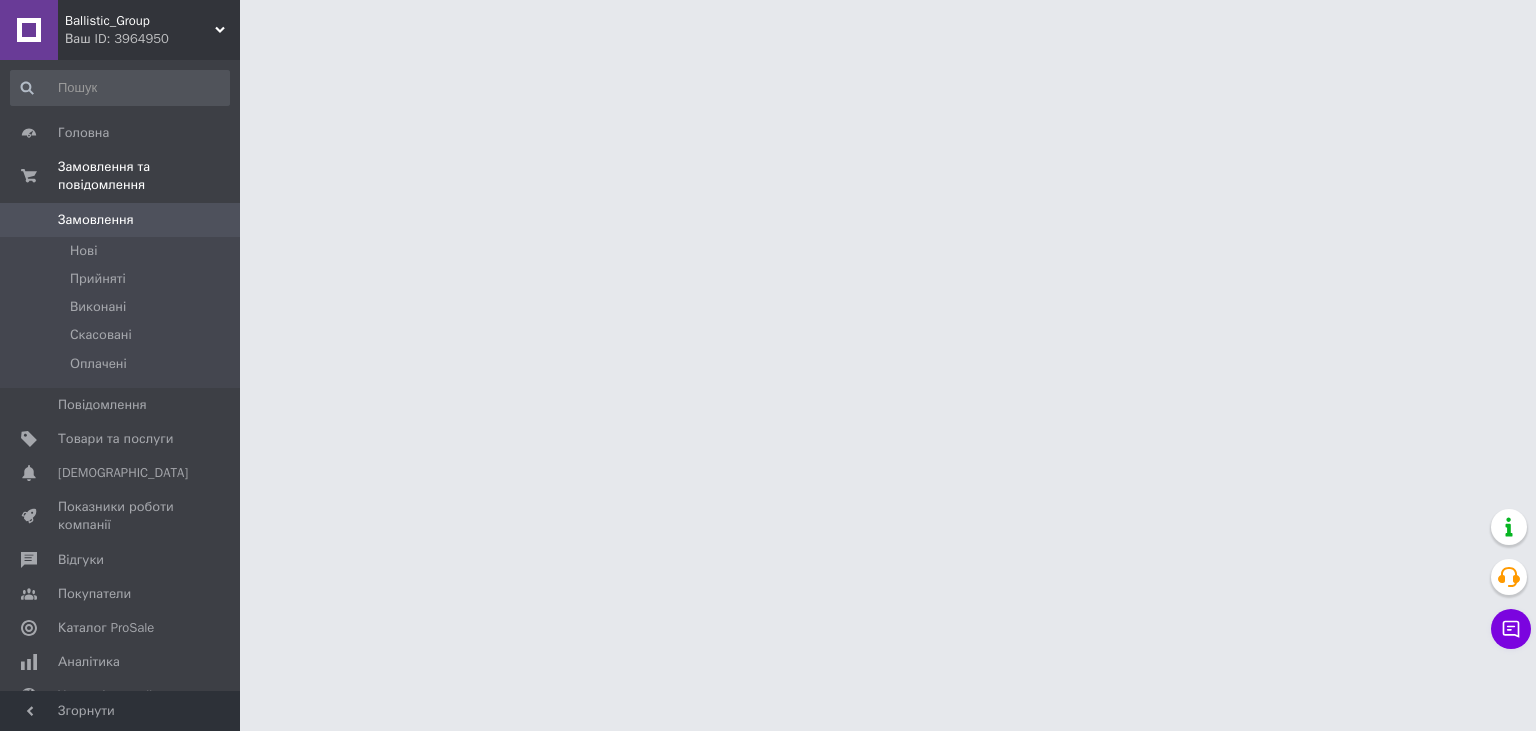 scroll, scrollTop: 0, scrollLeft: 0, axis: both 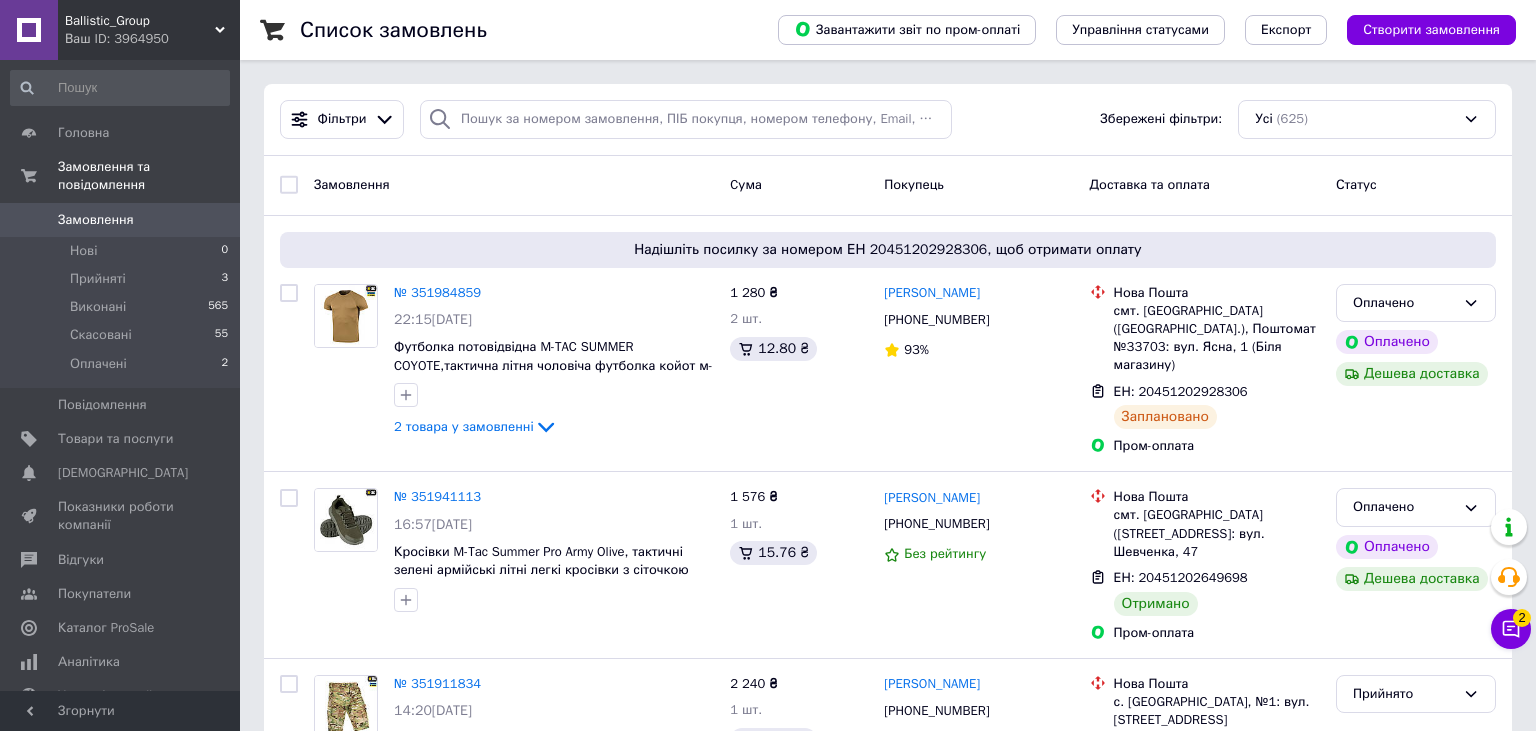 click on "Замовлення" at bounding box center [96, 220] 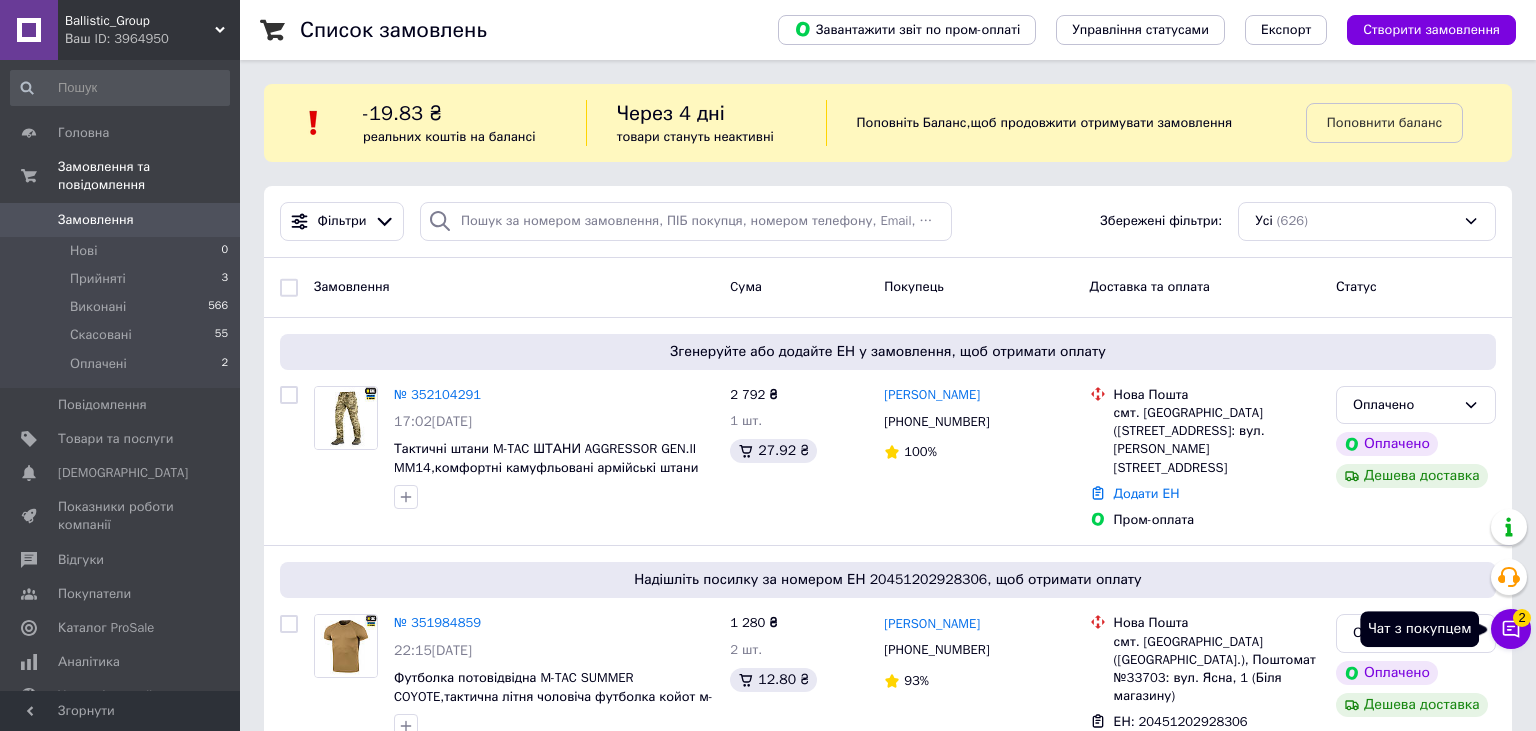 click on "Чат з покупцем 2" at bounding box center (1511, 629) 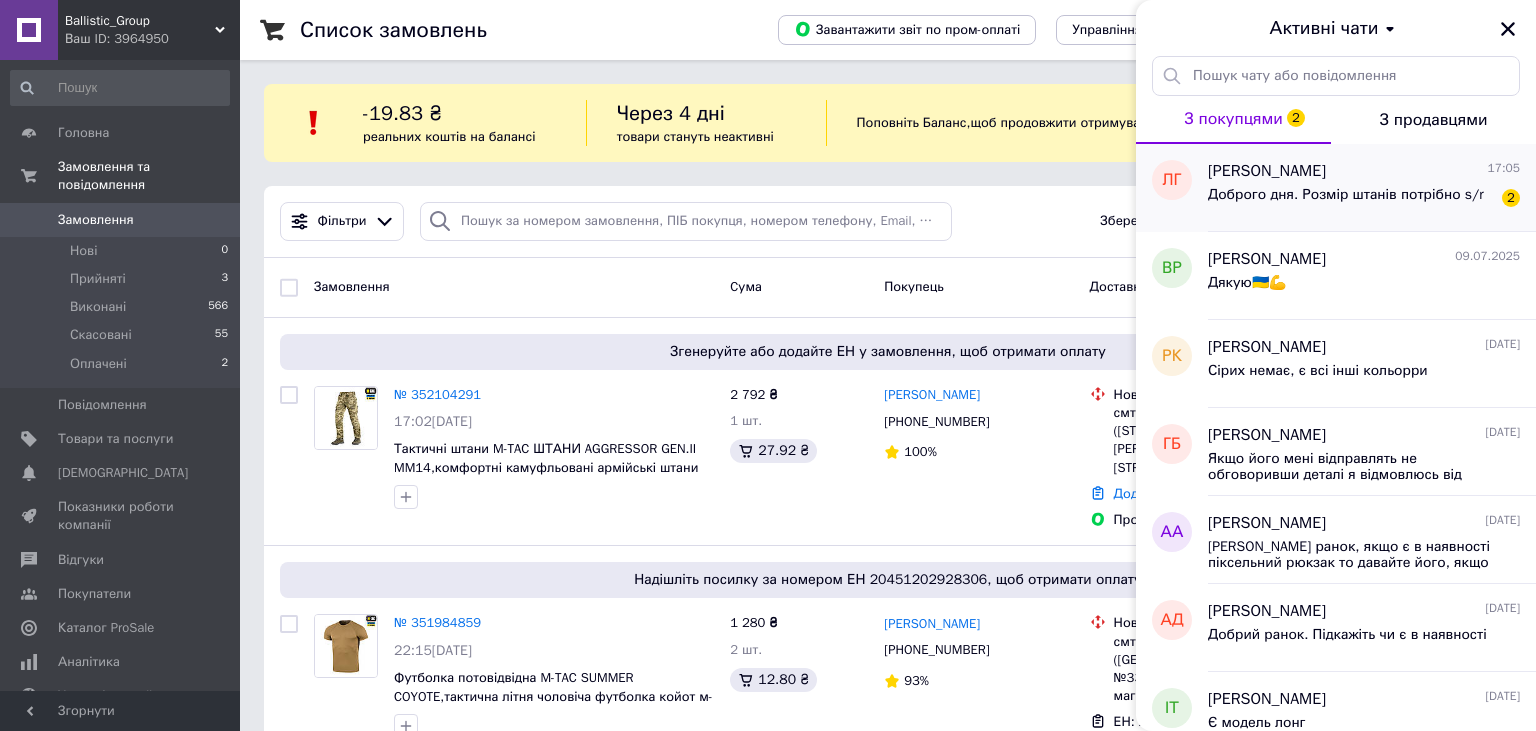 click on "Доброго дня. Розмір штанів потрібно s/r" at bounding box center (1346, 195) 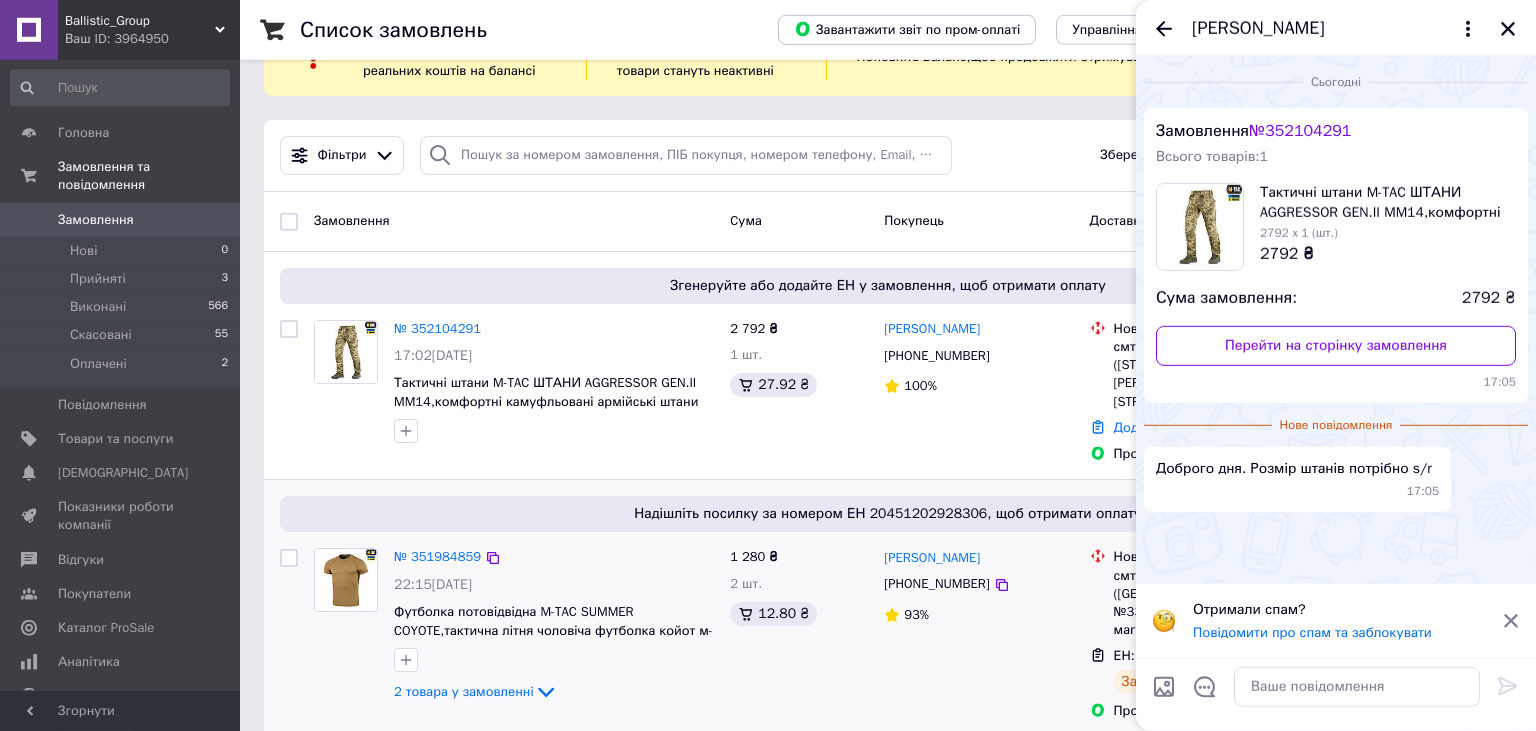 scroll, scrollTop: 0, scrollLeft: 0, axis: both 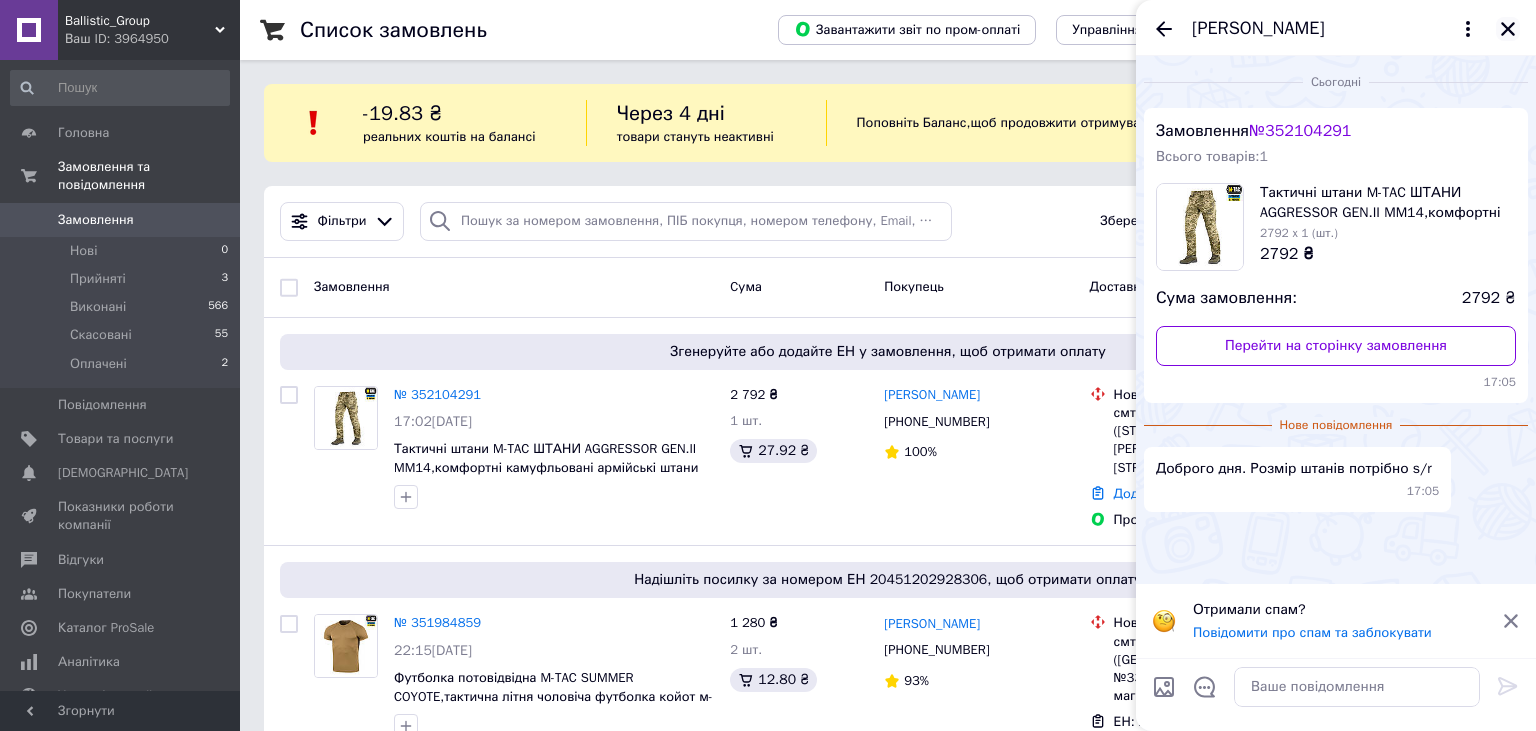 click 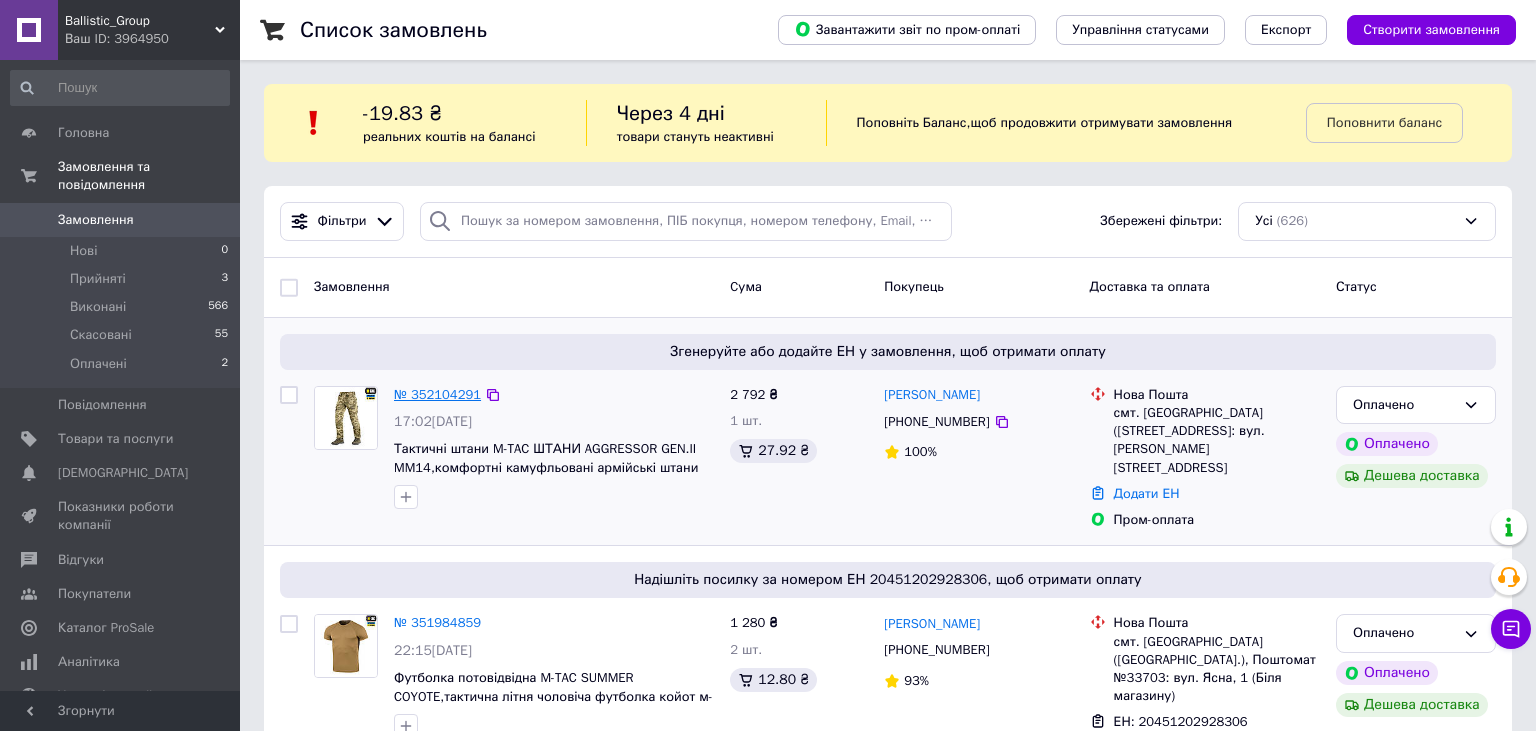 click on "№ 352104291" at bounding box center (437, 394) 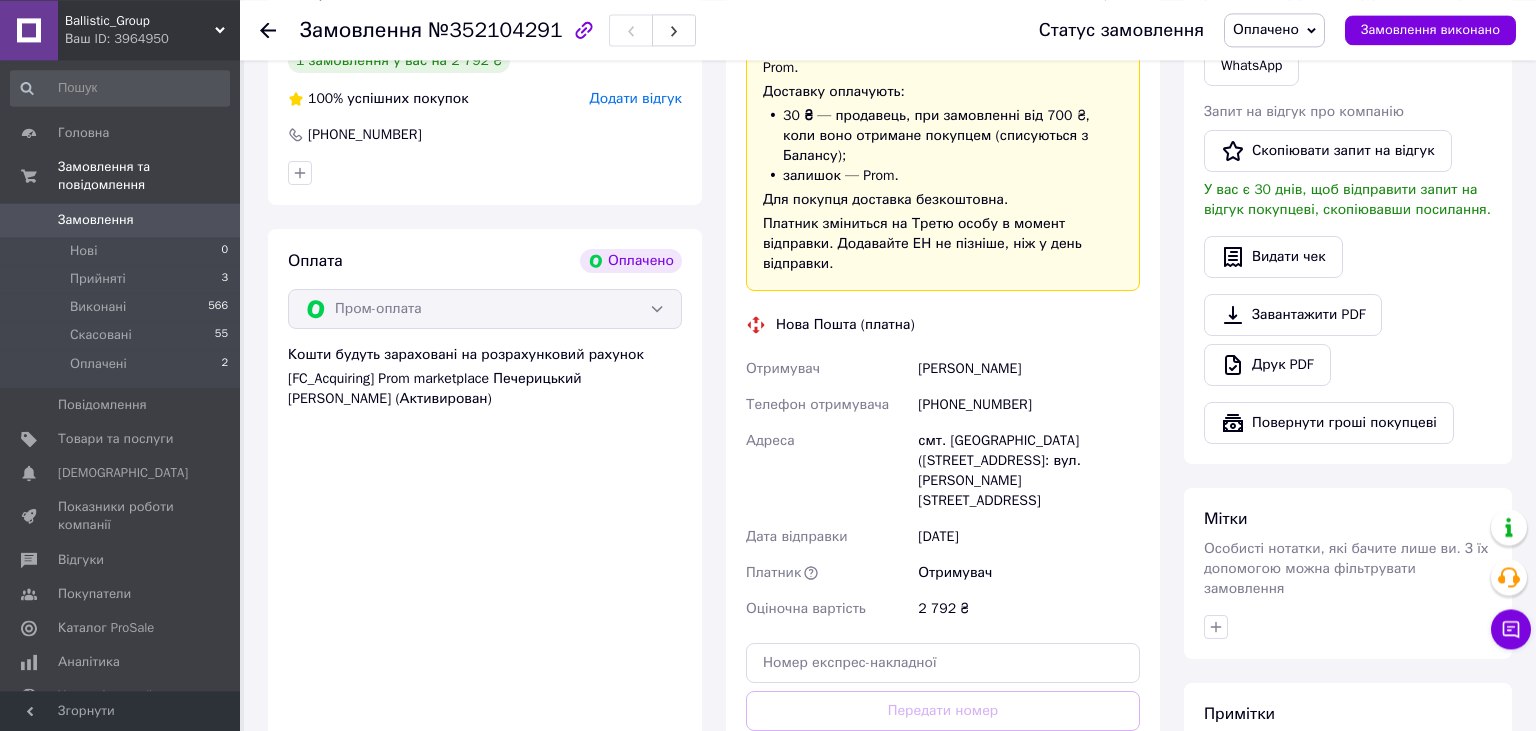 scroll, scrollTop: 633, scrollLeft: 0, axis: vertical 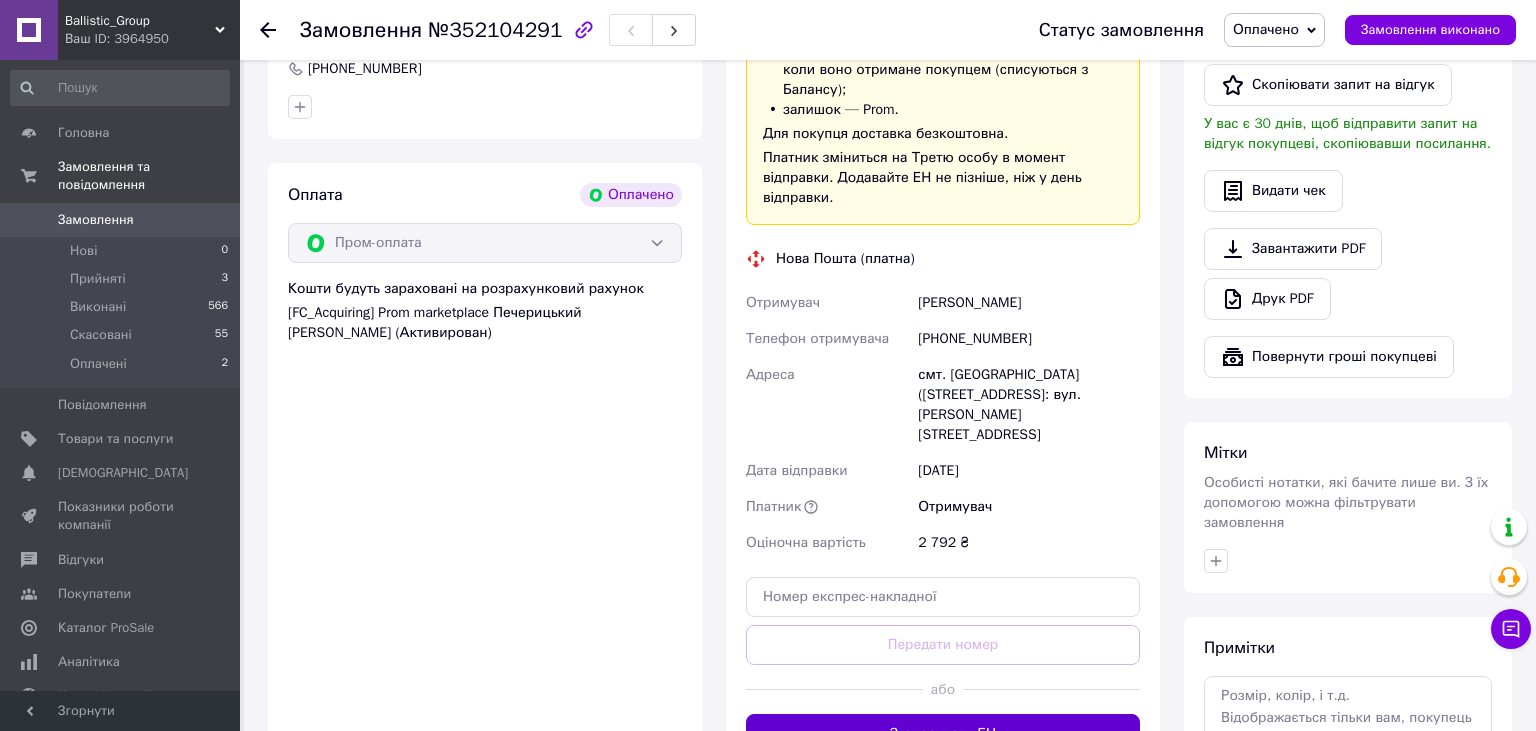 click on "Згенерувати ЕН" at bounding box center [943, 734] 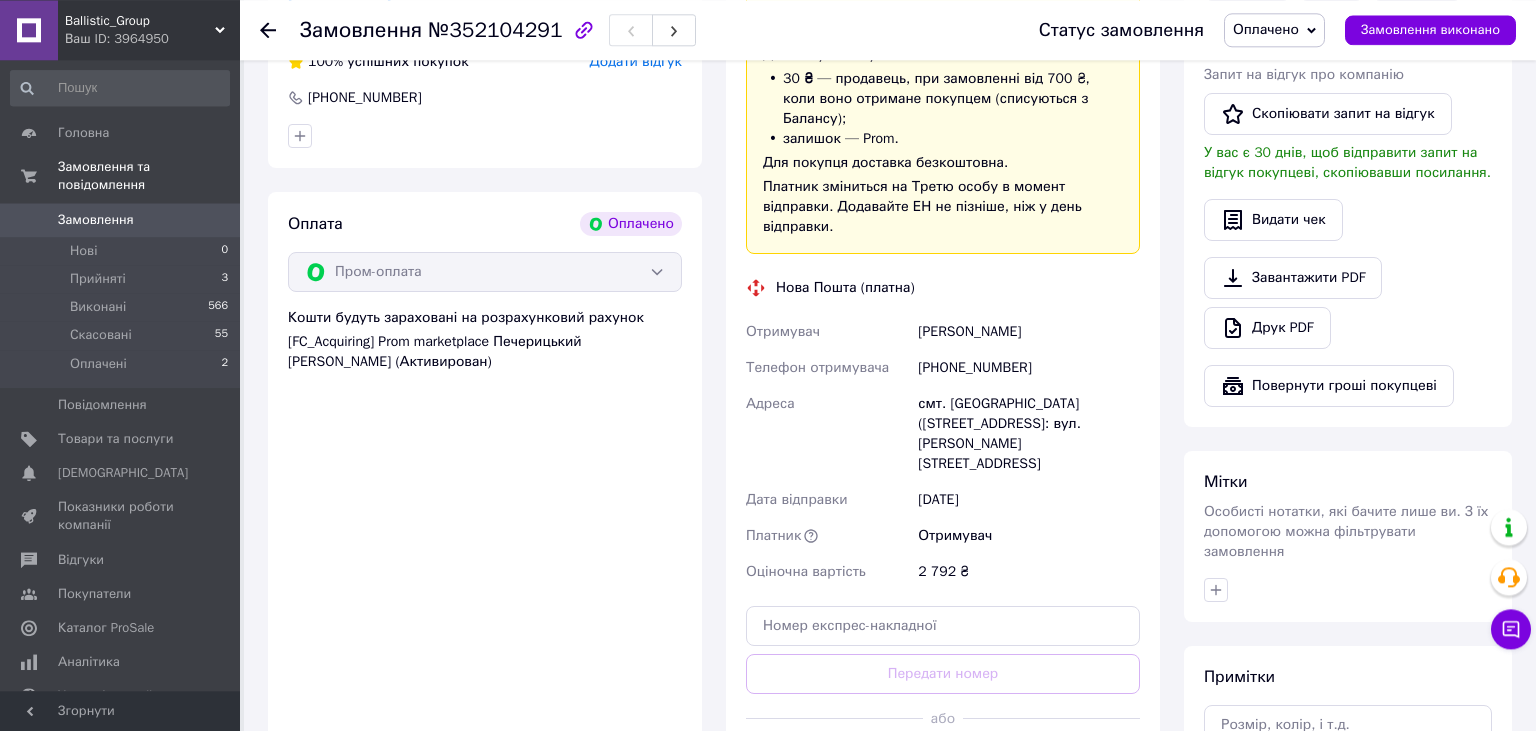 scroll, scrollTop: 0, scrollLeft: 0, axis: both 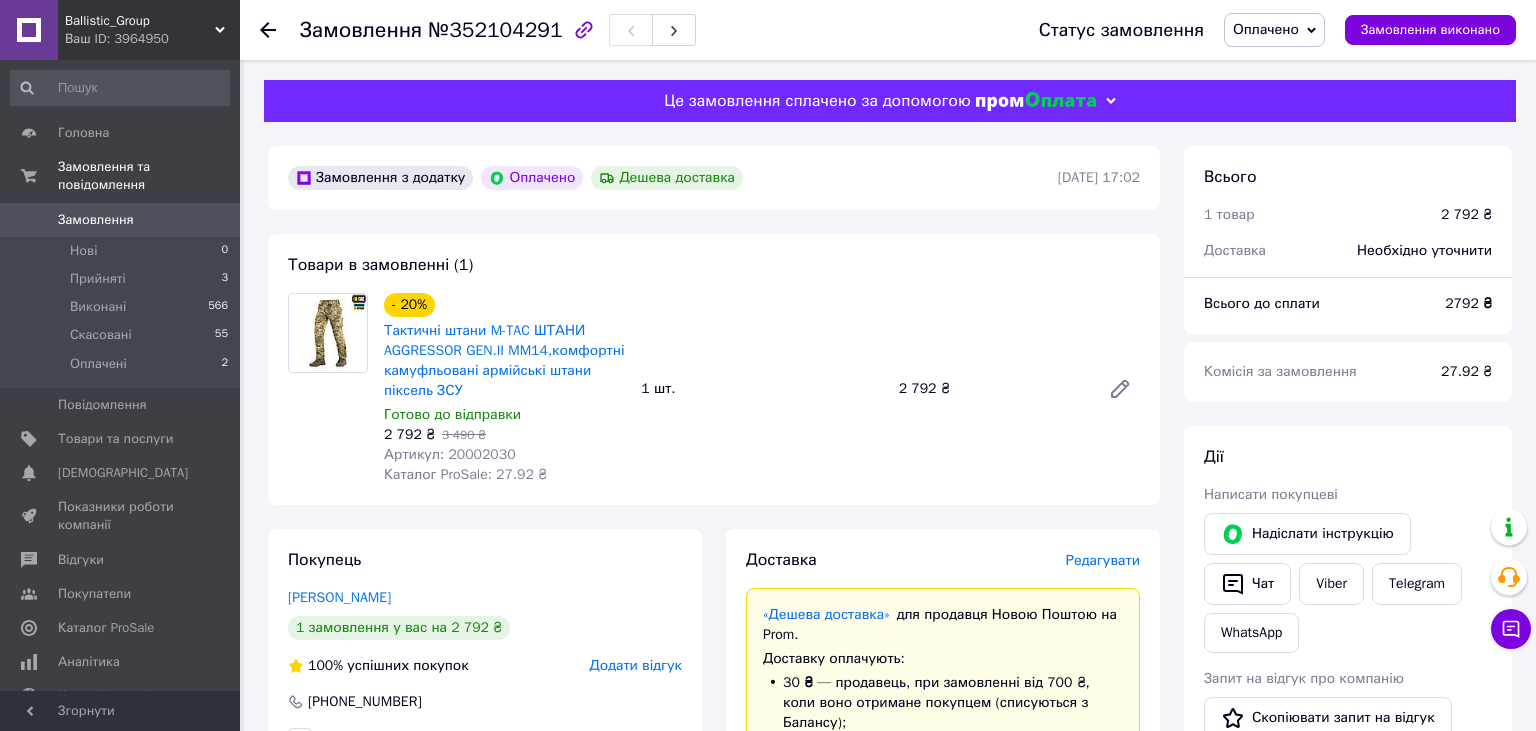 click on "Артикул: 20002030" at bounding box center (450, 454) 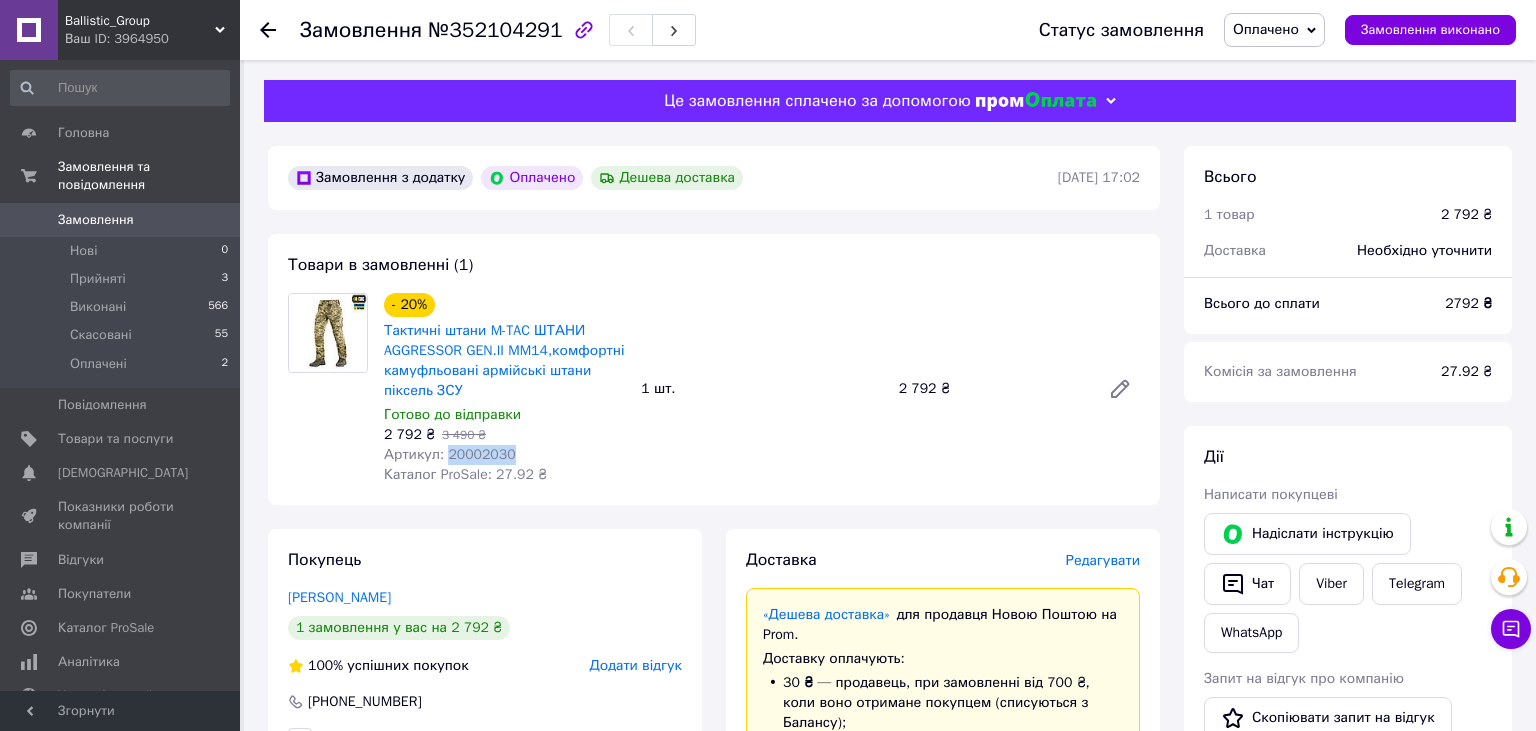 click on "Артикул: 20002030" at bounding box center [450, 454] 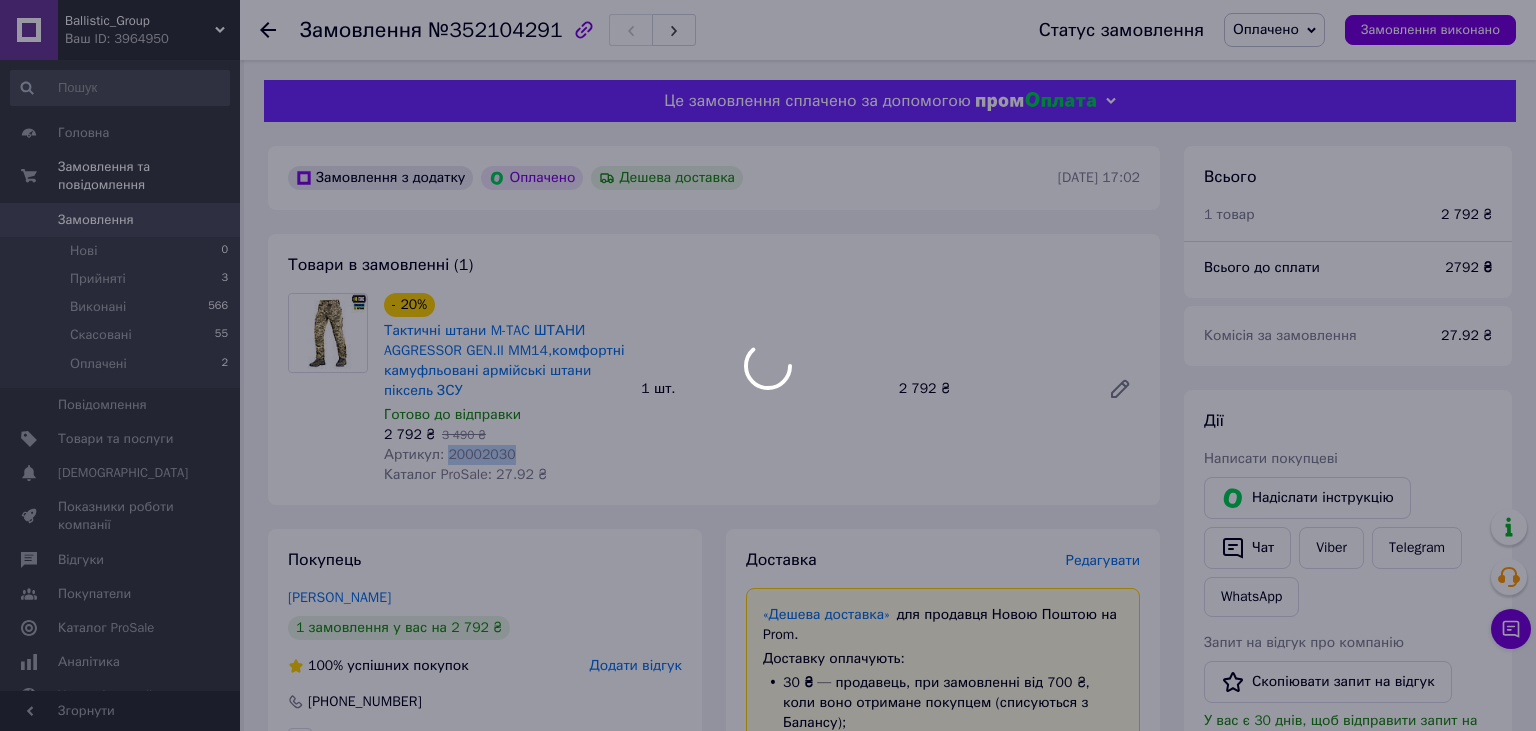 copy on "20002030" 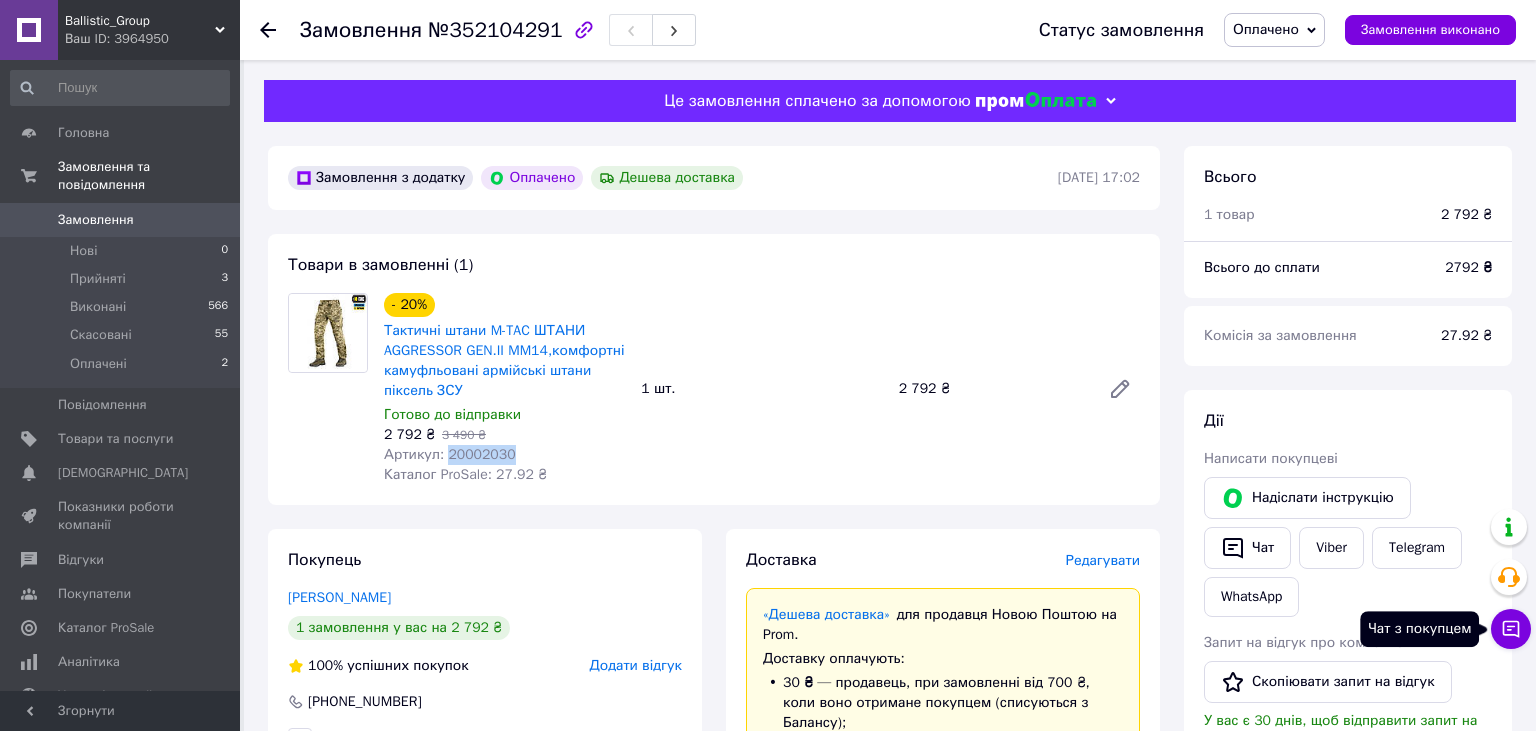 click 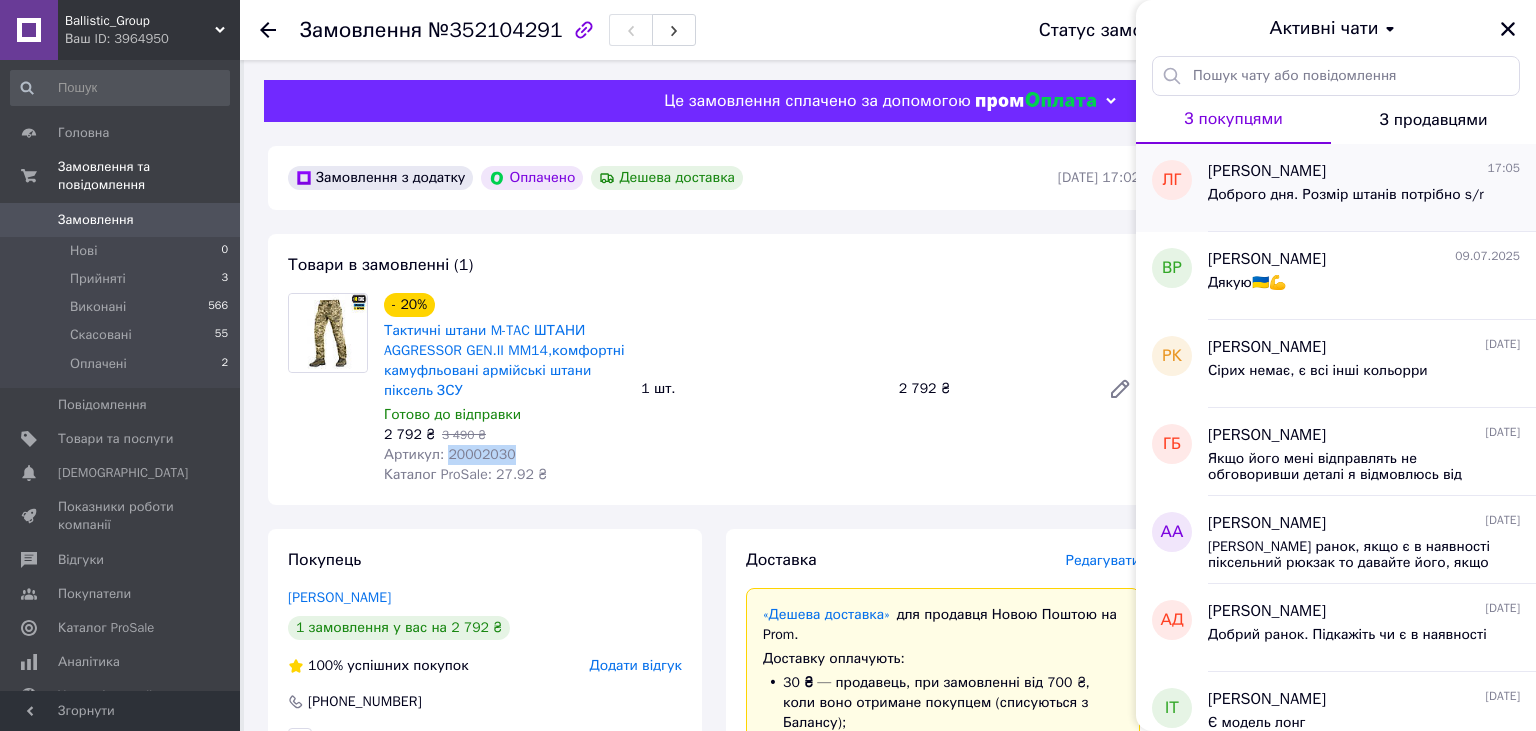click on "Доброго дня. Розмір штанів потрібно s/r" at bounding box center (1346, 195) 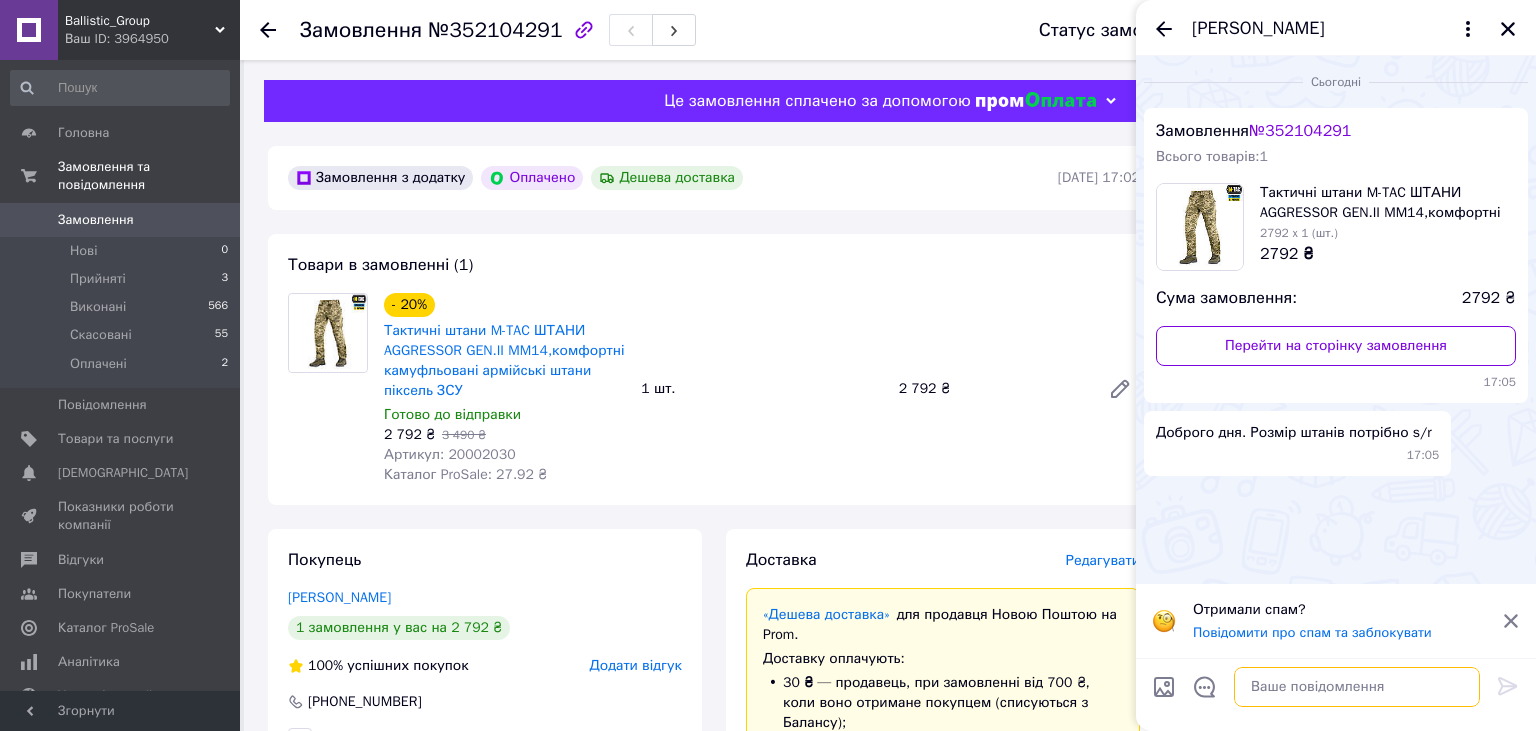 click at bounding box center (1357, 687) 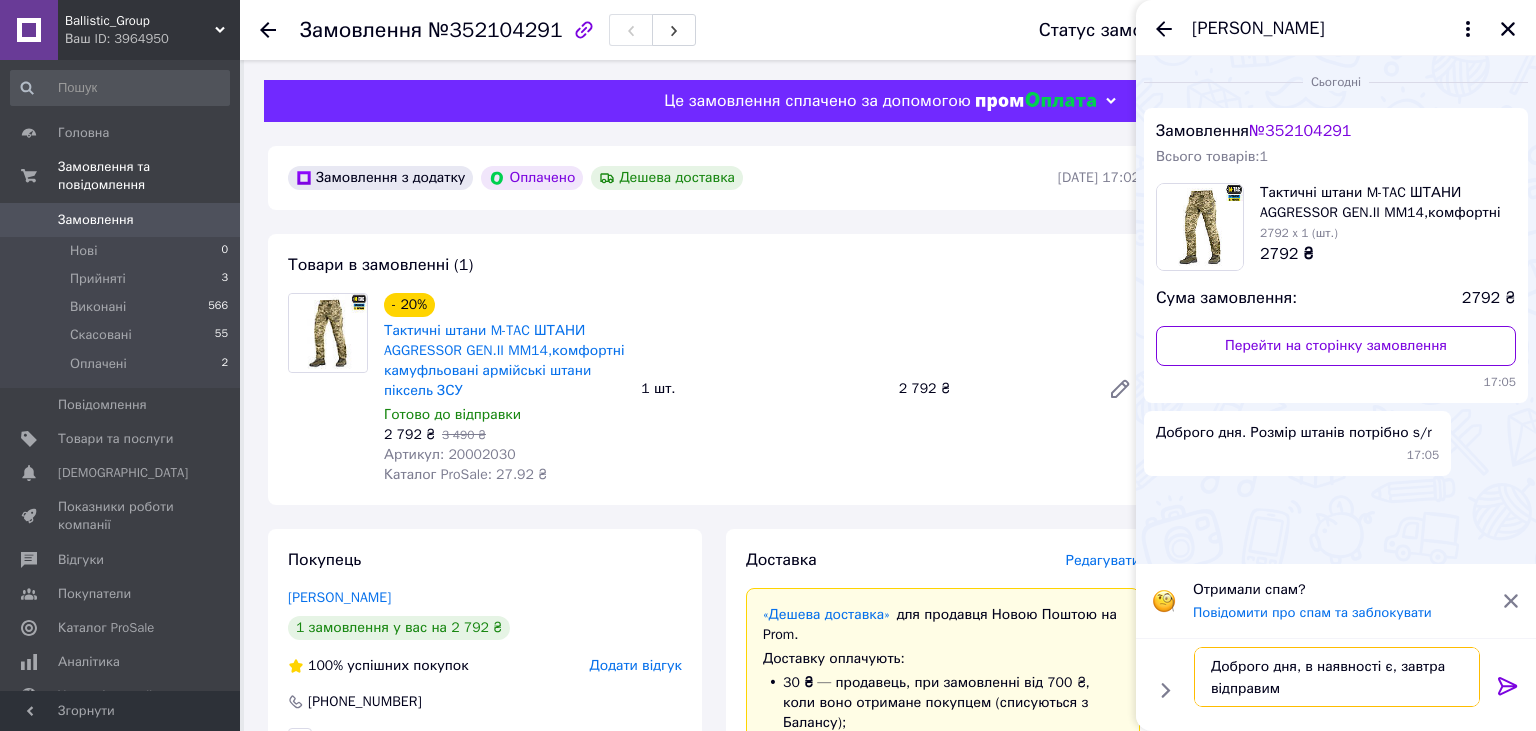 type on "Доброго дня, в наявності є, завтра відправимо" 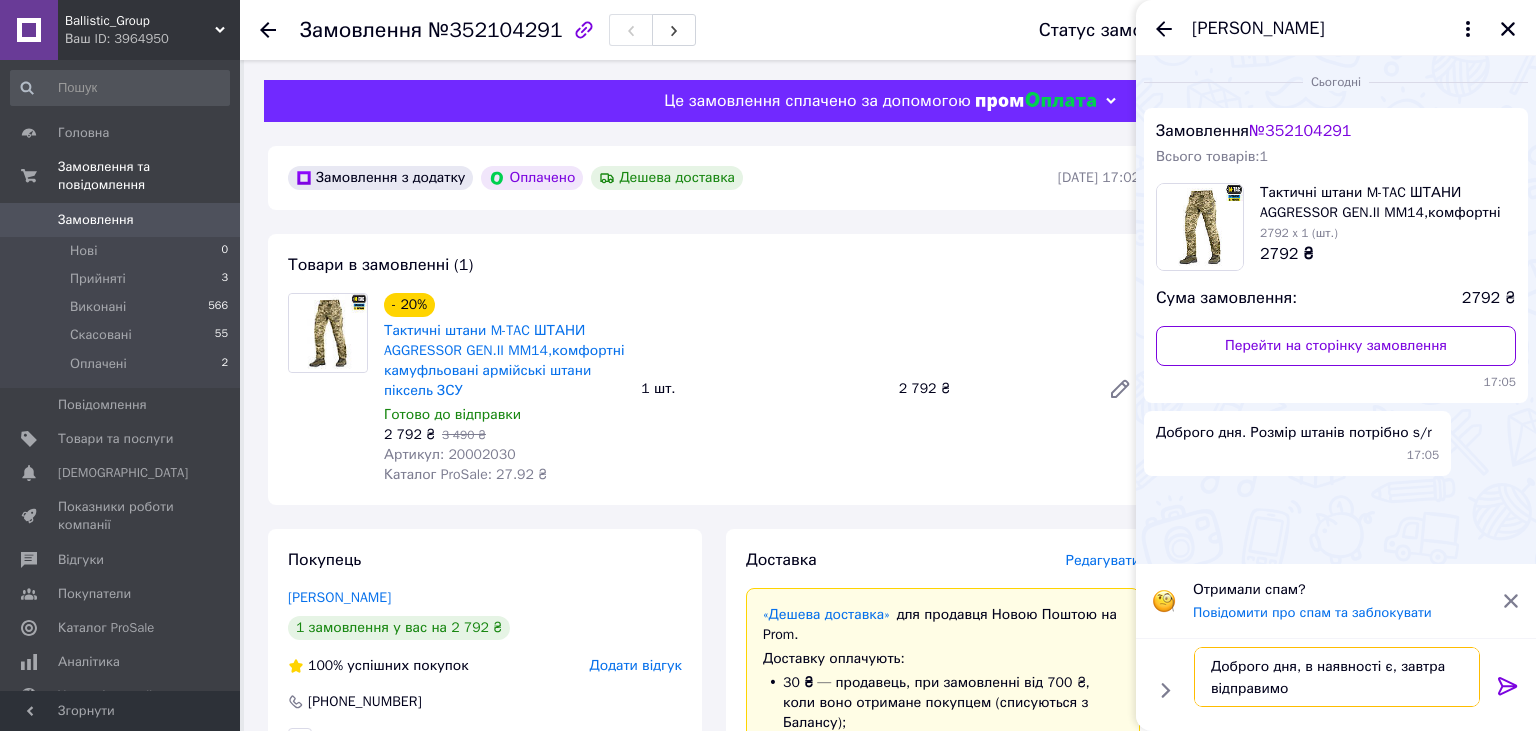 type 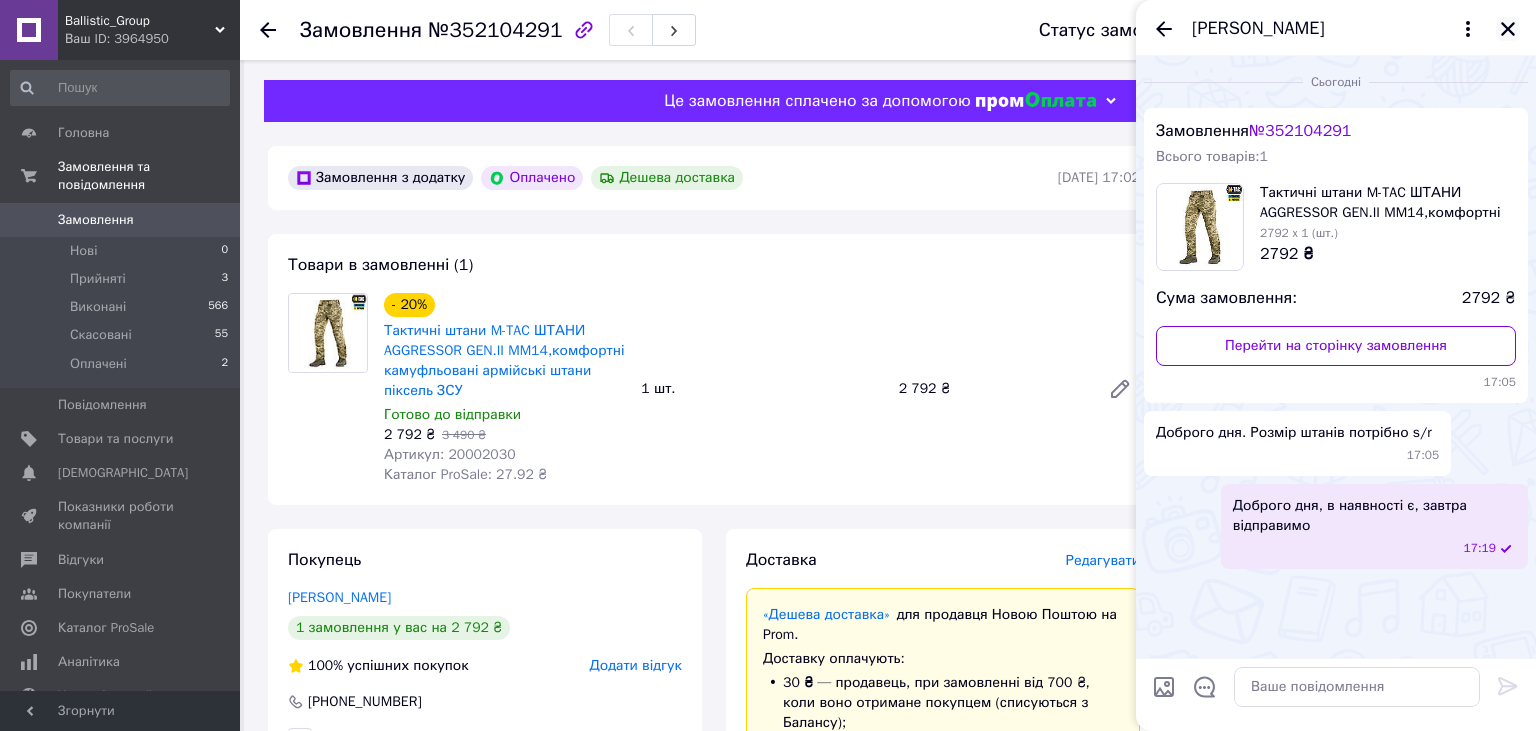 click 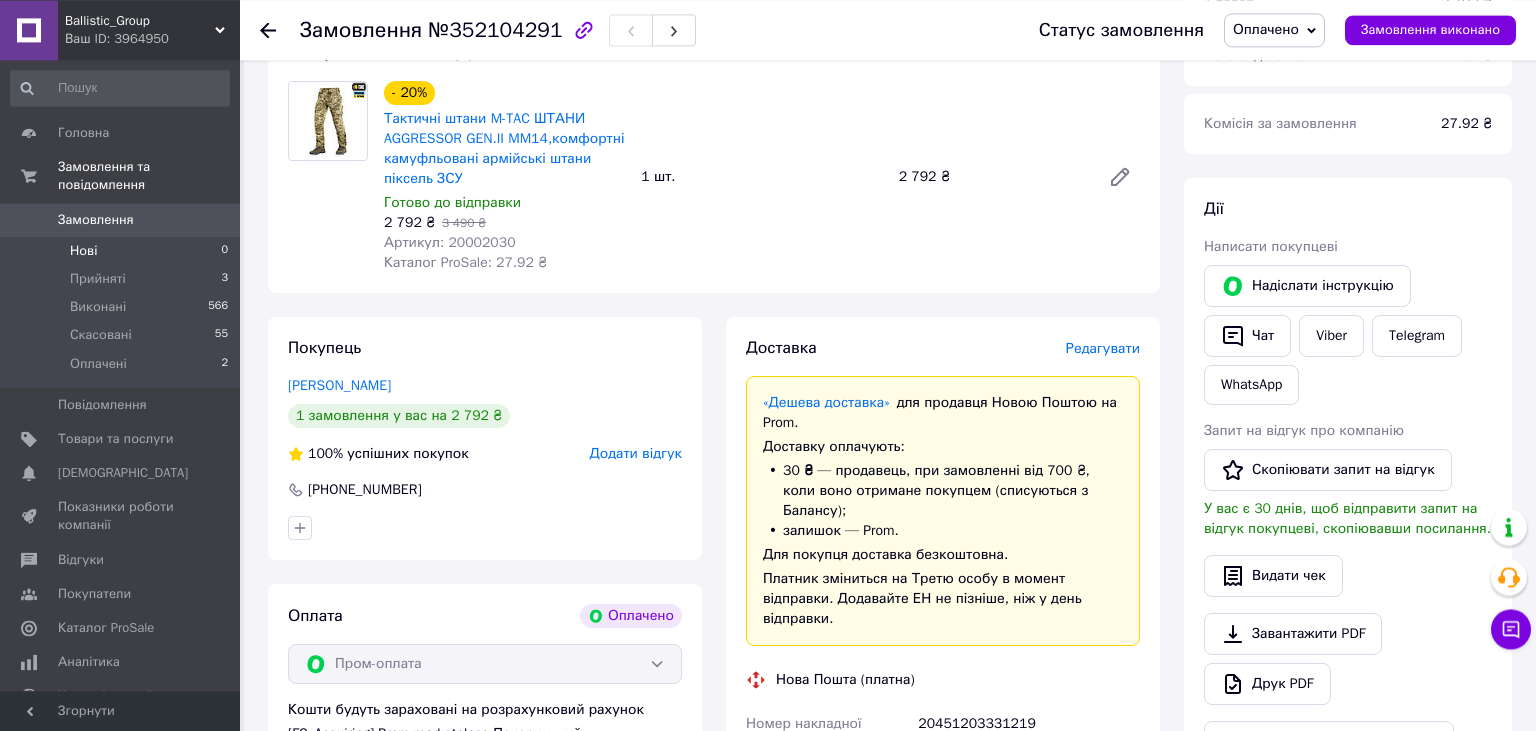scroll, scrollTop: 211, scrollLeft: 0, axis: vertical 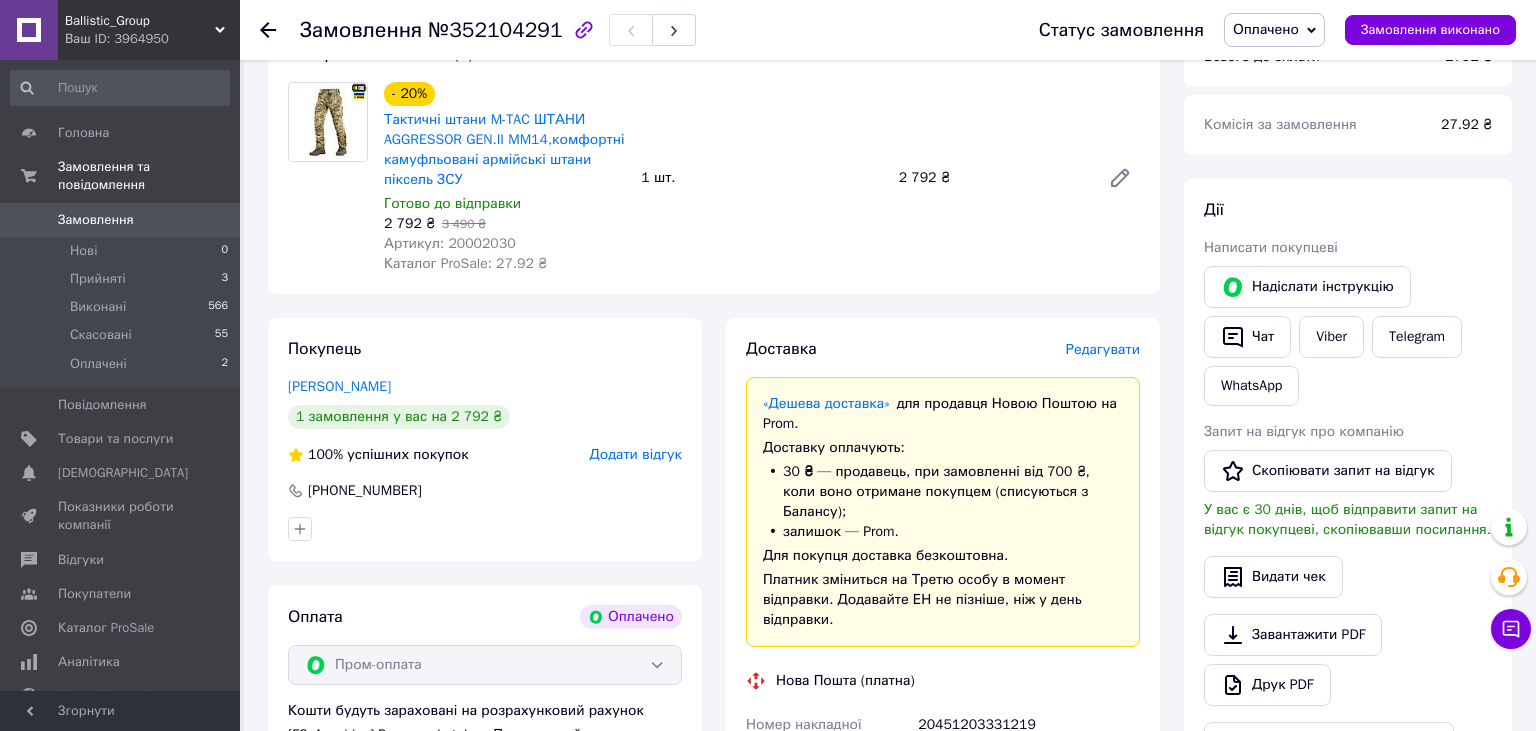 click on "Замовлення" at bounding box center [96, 220] 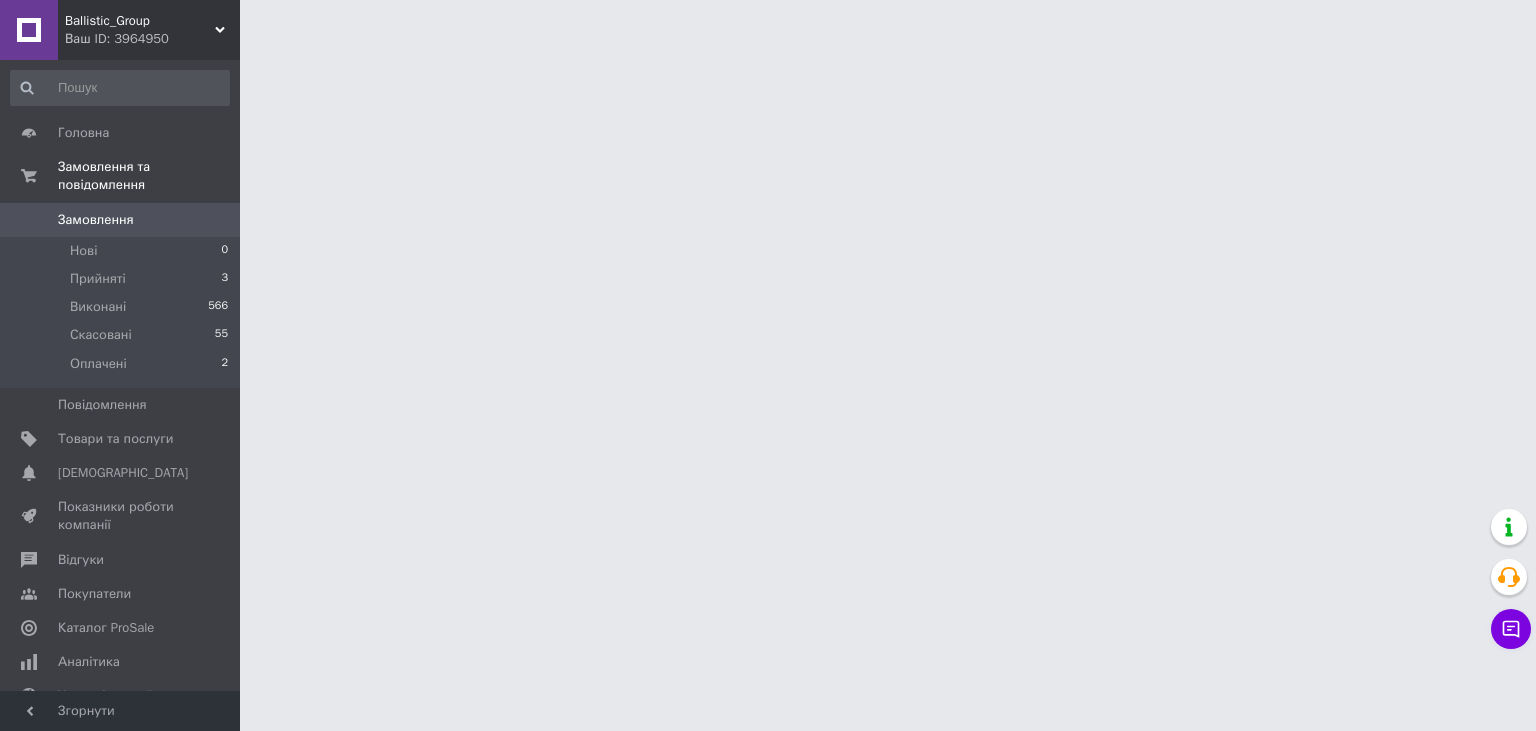 scroll, scrollTop: 0, scrollLeft: 0, axis: both 